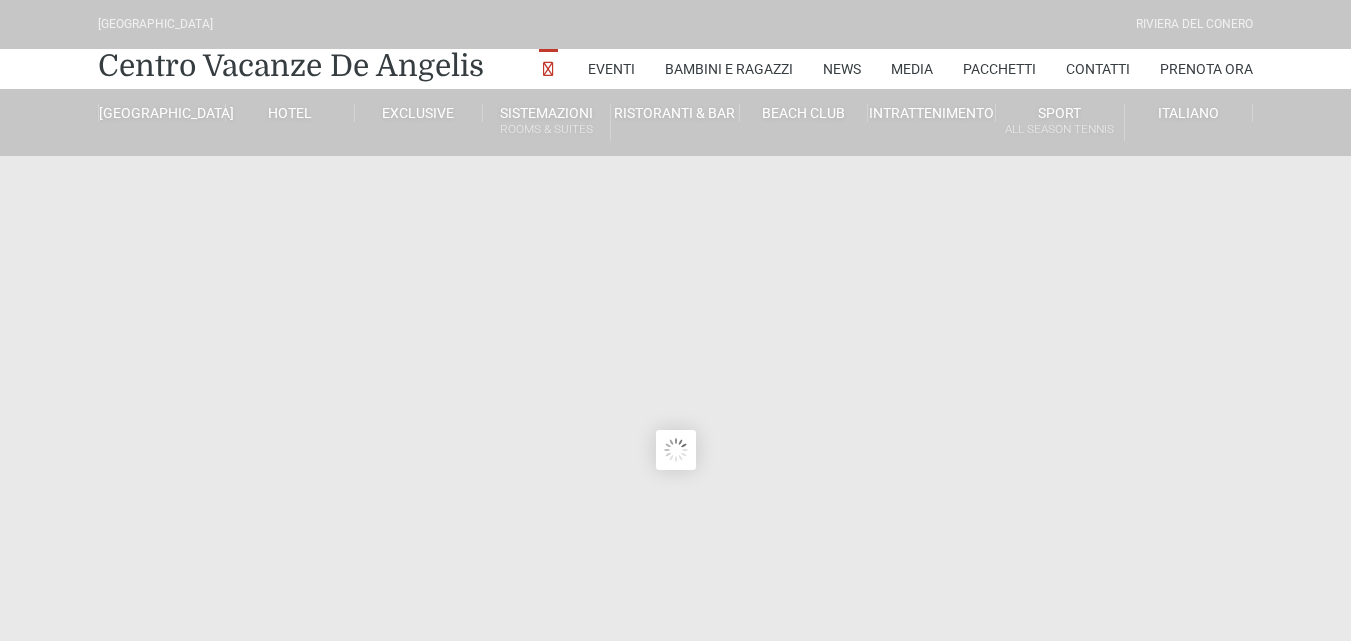 scroll, scrollTop: 0, scrollLeft: 0, axis: both 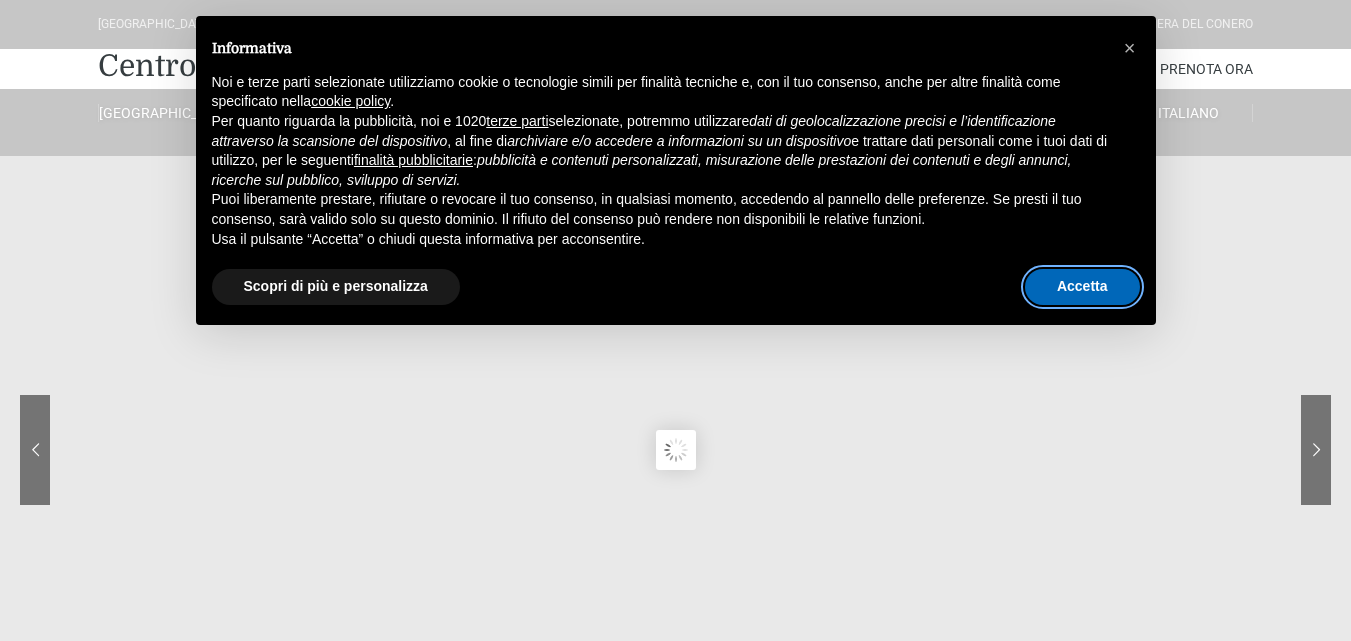 click on "Accetta" at bounding box center [1082, 287] 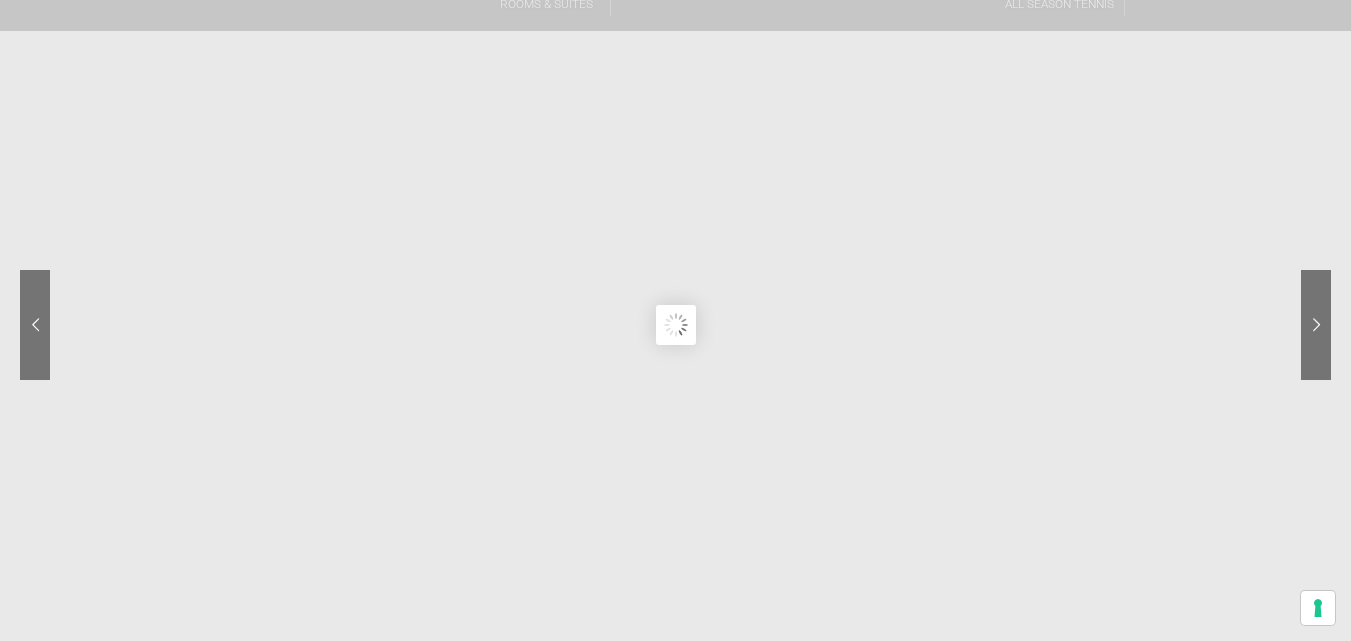 scroll, scrollTop: 97, scrollLeft: 0, axis: vertical 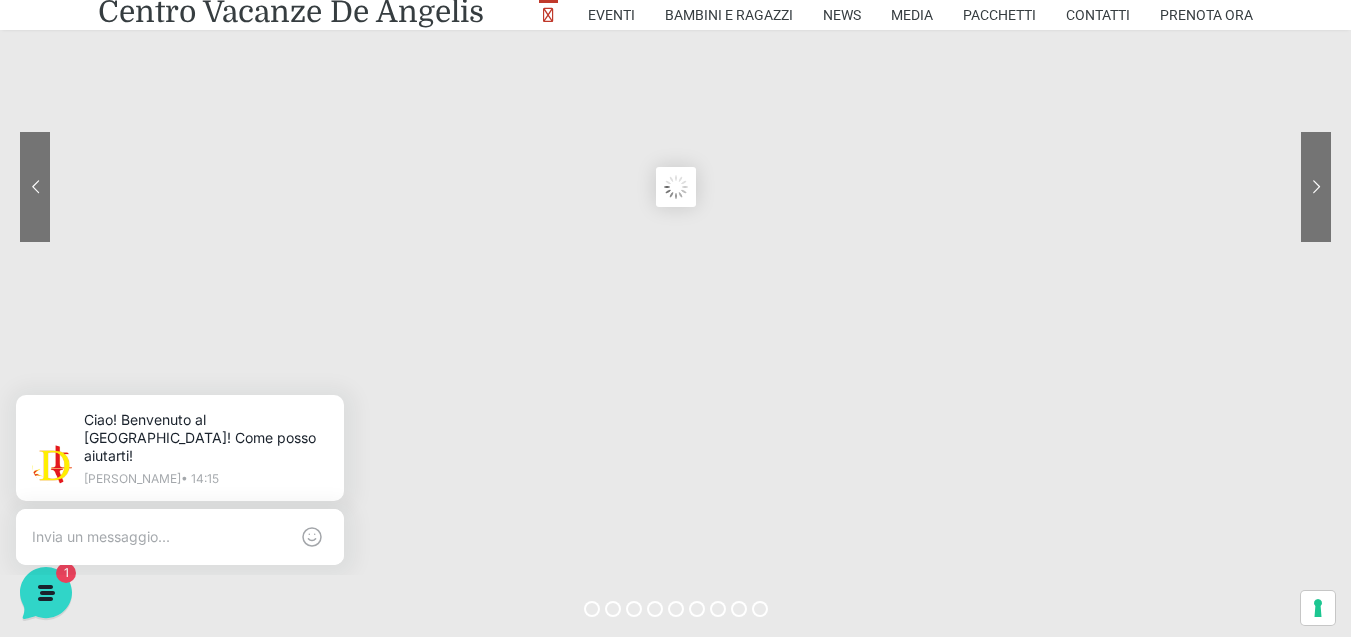 drag, startPoint x: 1362, startPoint y: 47, endPoint x: 1350, endPoint y: 66, distance: 22.472204 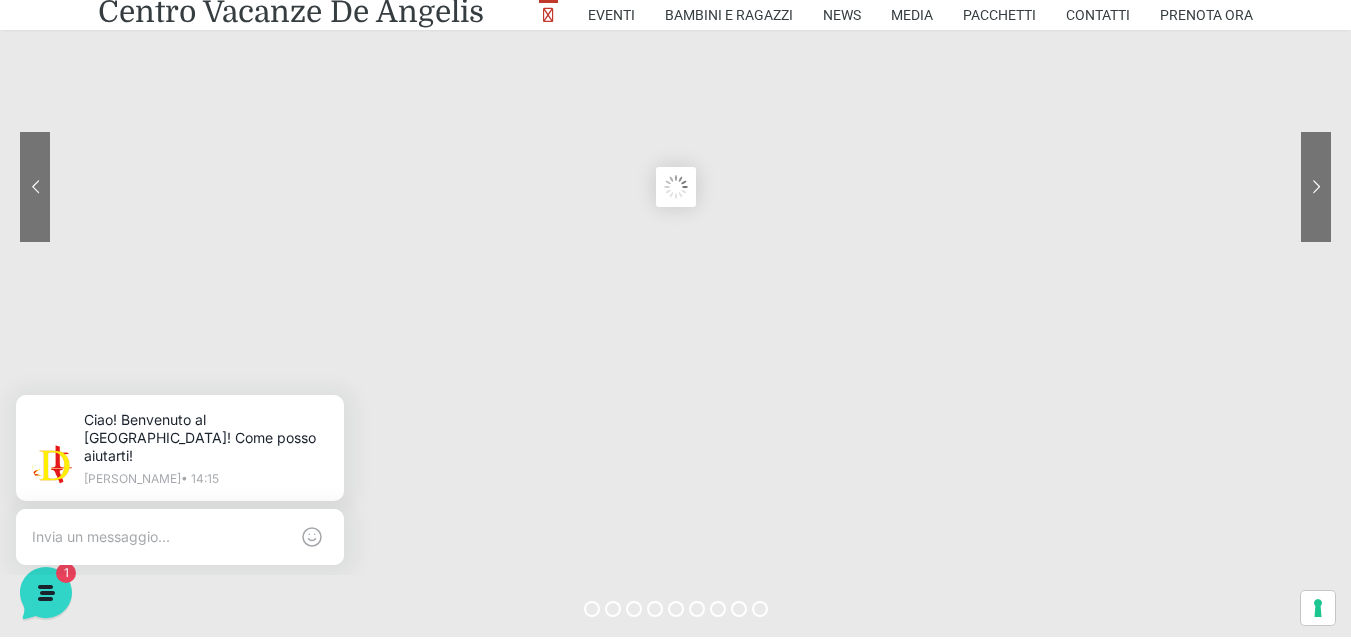 click on "Villaggio Hotel Resort
Riviera Del Conero
Centro Vacanze De Angelis
Eventi
Miss Italia
Cerimonie
Team building
Bambini e Ragazzi
Holly Beach Club
Holly Teeny Club
Holly Young Club
Piscine
Iscrizioni Holly Club
News
Media
Pacchetti
Contatti
Prenota Ora
De Angelis Resort
Parco Piscine
Oasi Naturale
Cappellina
Sala Convegni
Le Marche
Store
Concierge
Colonnina Ricarica
Mappa del Villaggio
Hotel
Suite Prestige
Camera Prestige
Camera Suite H
Sala Meeting
Exclusive
Villa Luxury
Dimora Padronale
Villa 601 Alpine
Villa Classic
Bilocale Garden Gold
Sistemazioni Rooms & Suites
Villa Trilocale Deluxe Numana
Villa Trilocale Deluxe Private Garden
Villa Bilocale Deluxe
Appartamento Trilocale Garden" at bounding box center [675, 3935] 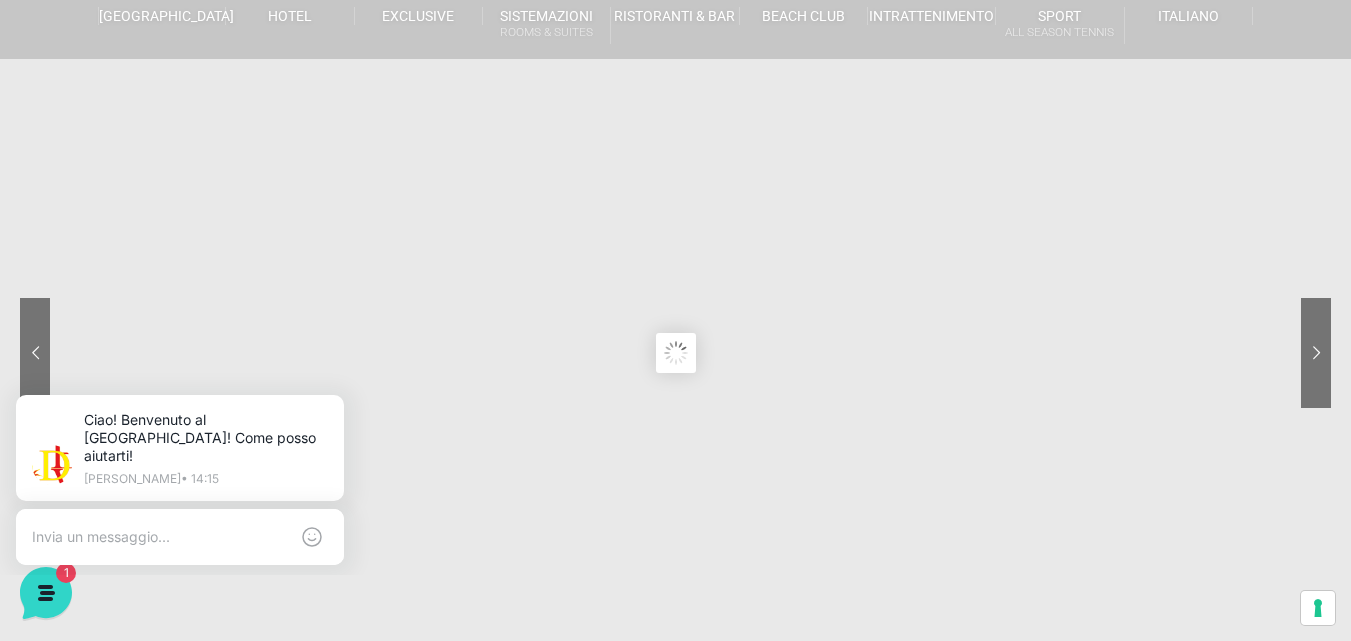 scroll, scrollTop: 83, scrollLeft: 0, axis: vertical 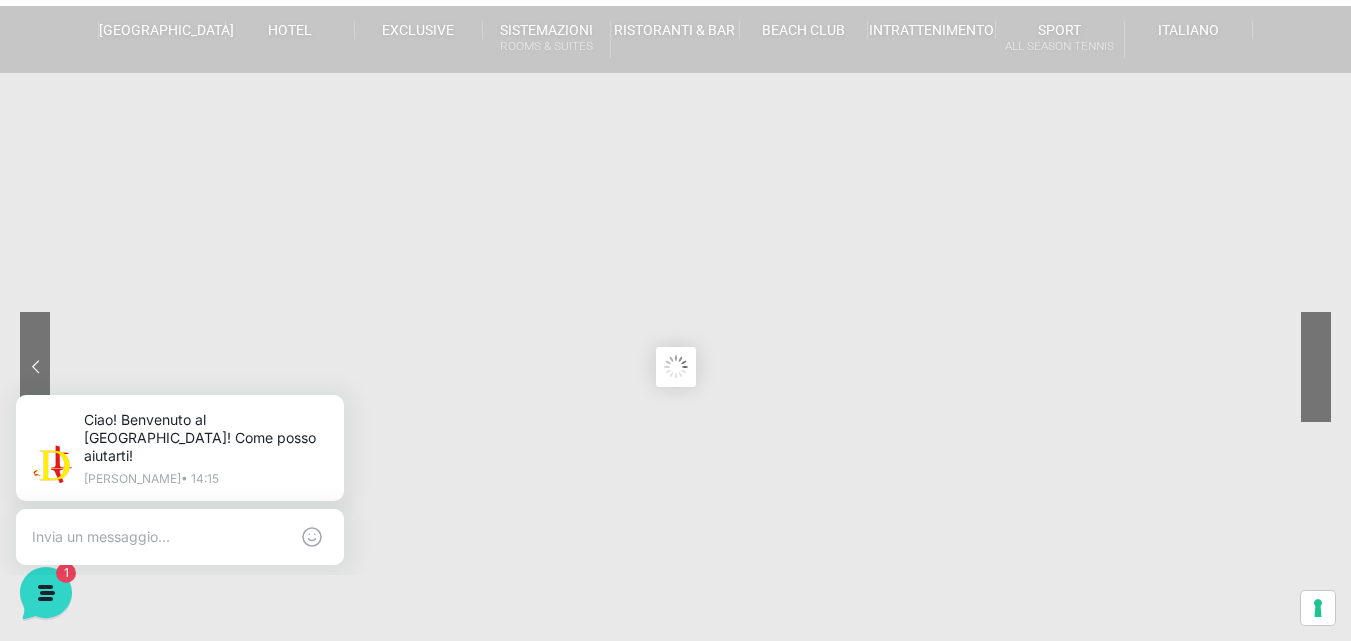 click 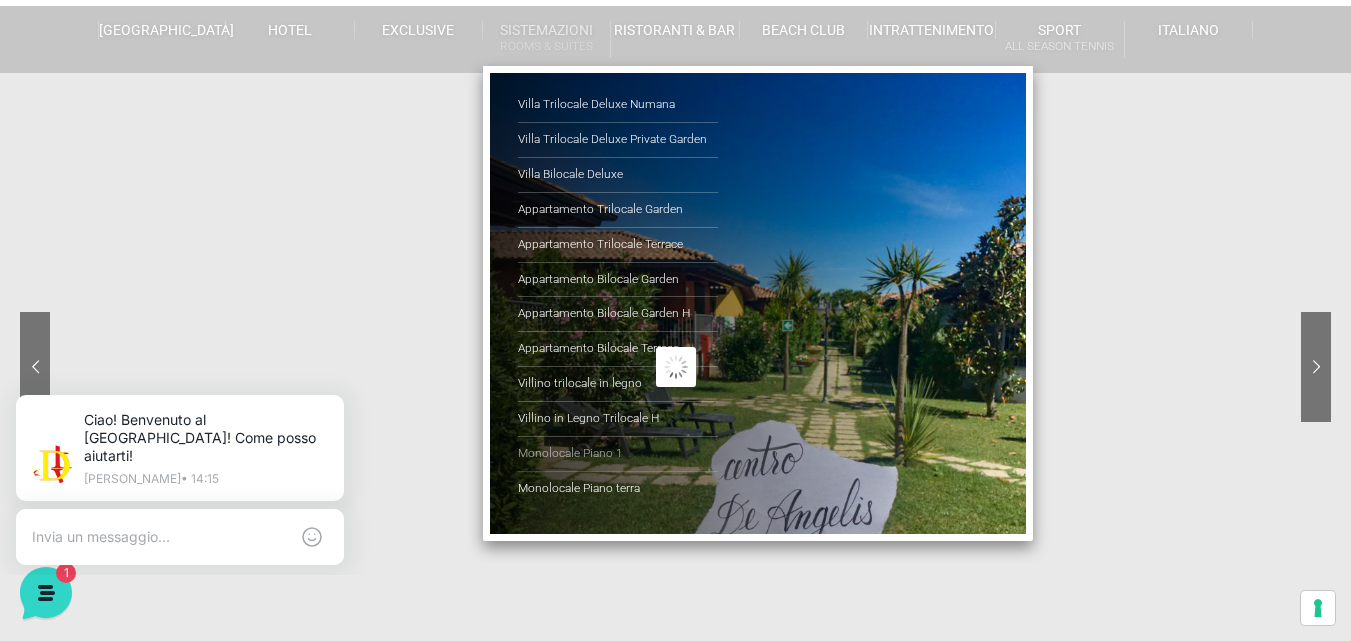 click on "Monolocale Piano 1" at bounding box center (618, 454) 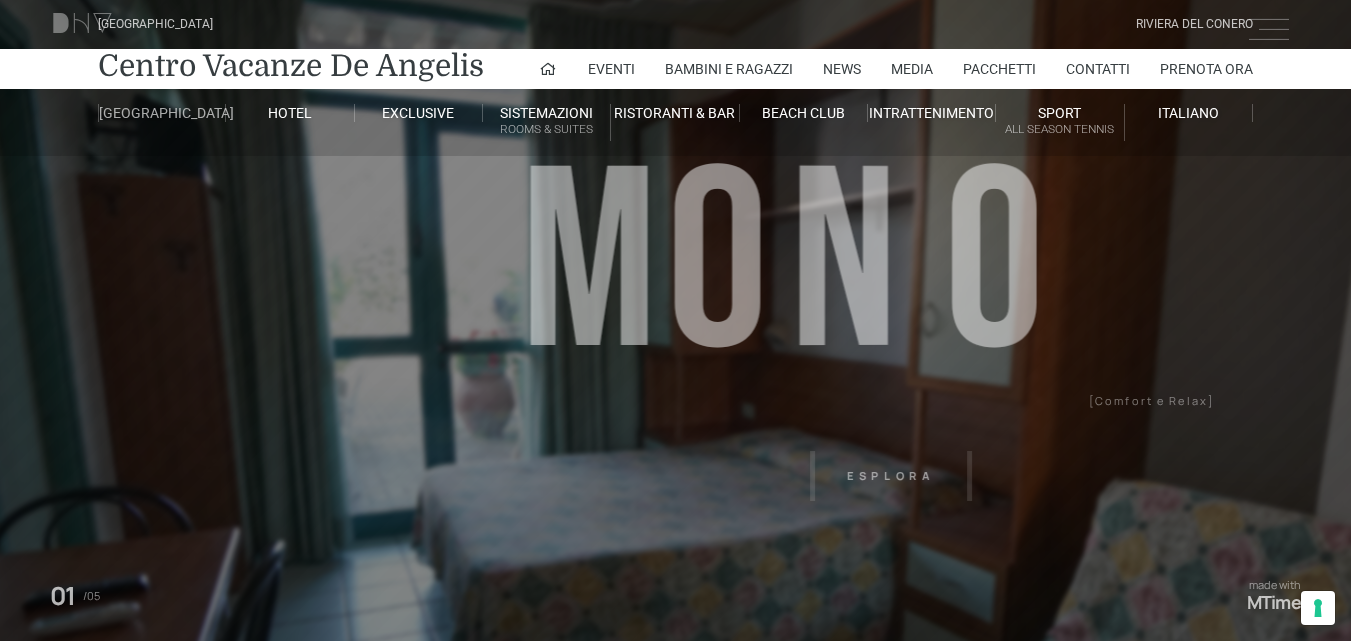 scroll, scrollTop: 0, scrollLeft: 0, axis: both 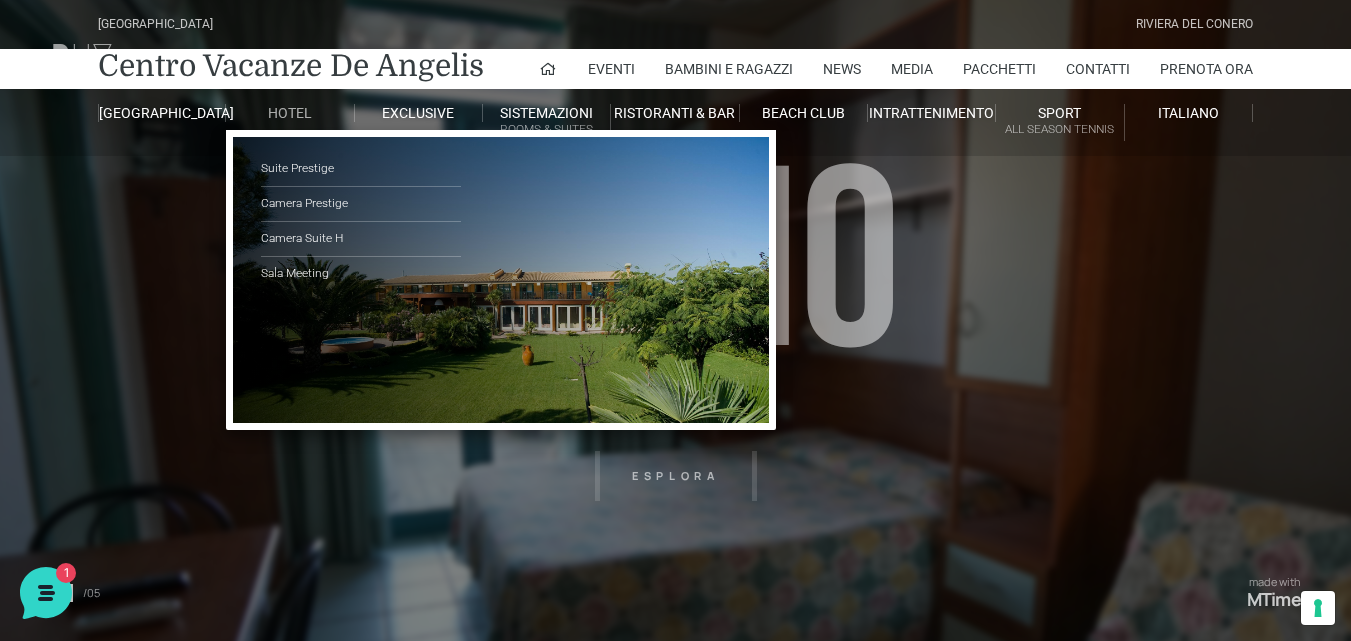 click on "Hotel" at bounding box center [290, 113] 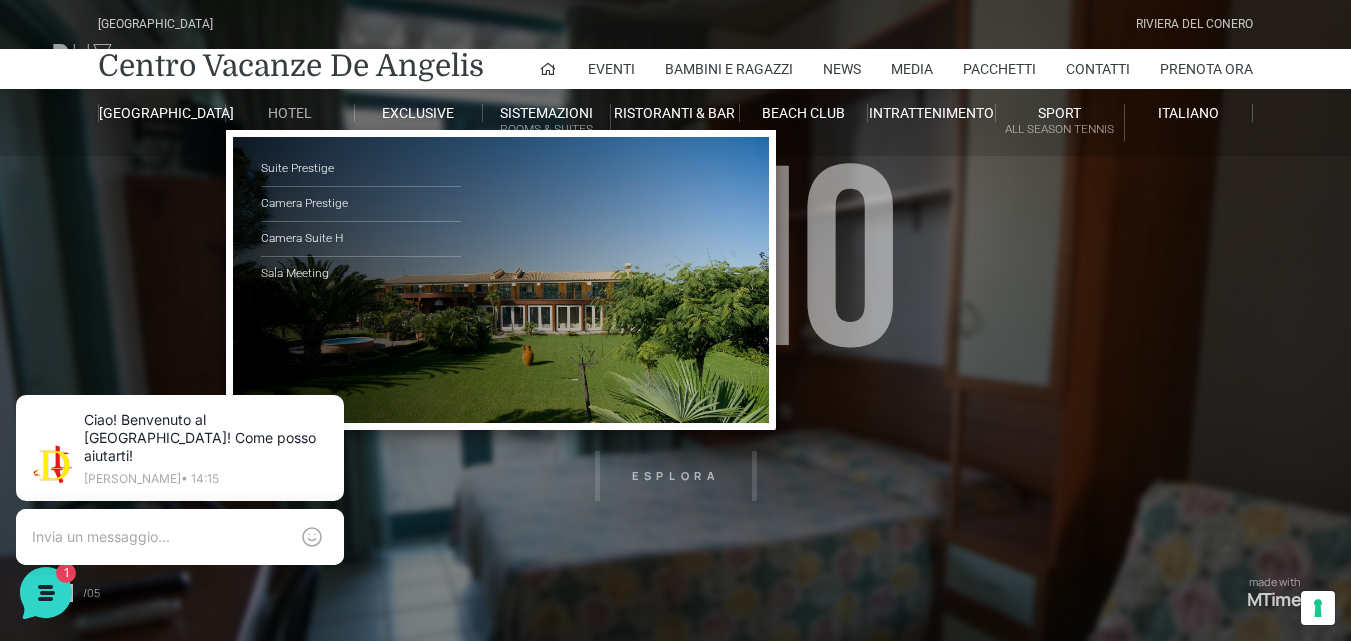 scroll, scrollTop: 0, scrollLeft: 0, axis: both 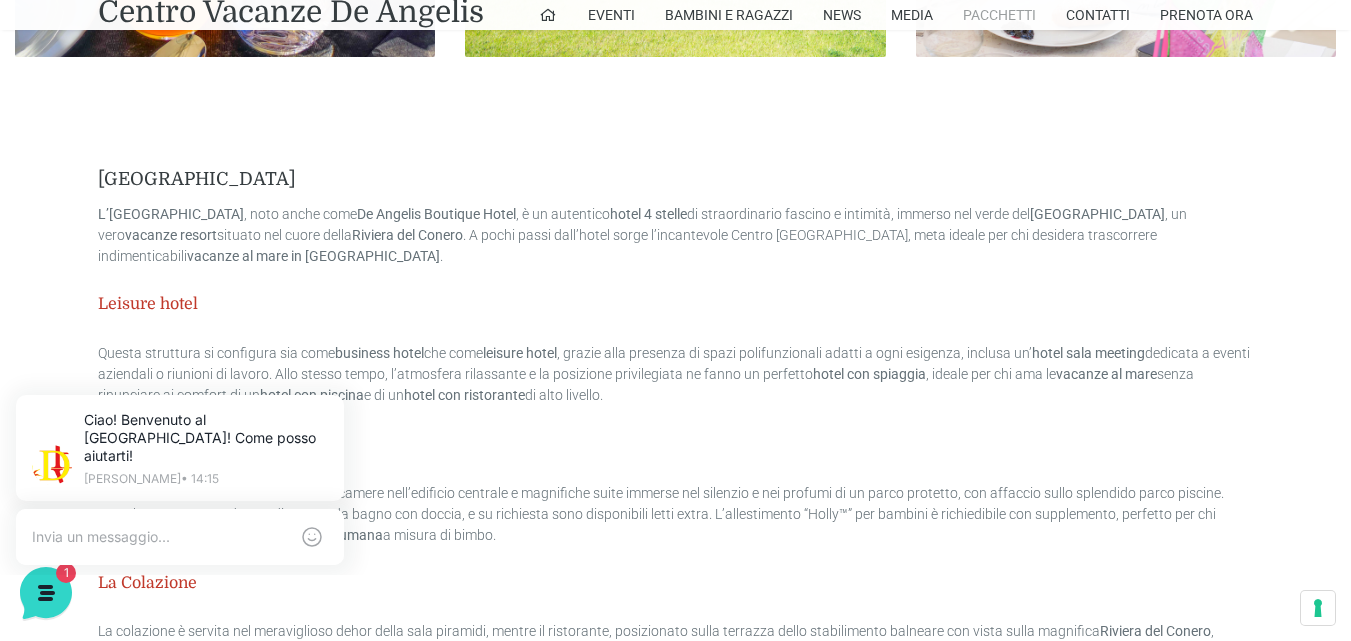 click on "Pacchetti" at bounding box center [999, 15] 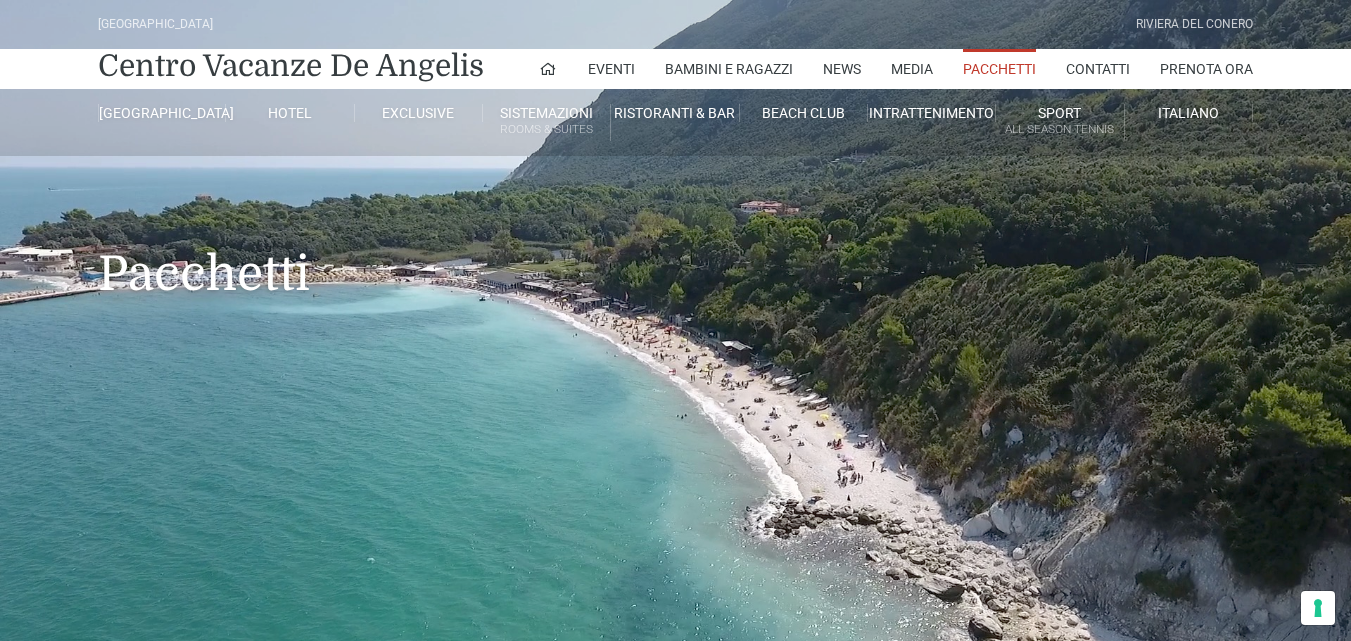 scroll, scrollTop: 0, scrollLeft: 0, axis: both 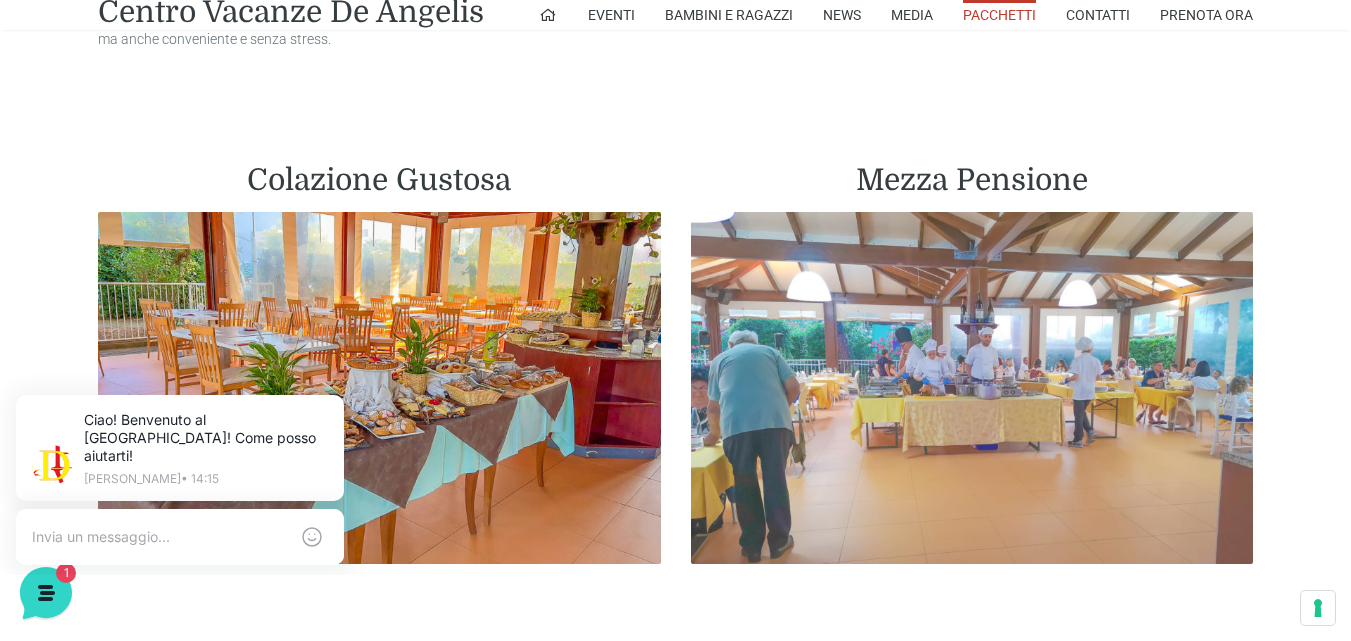 click at bounding box center (972, 388) 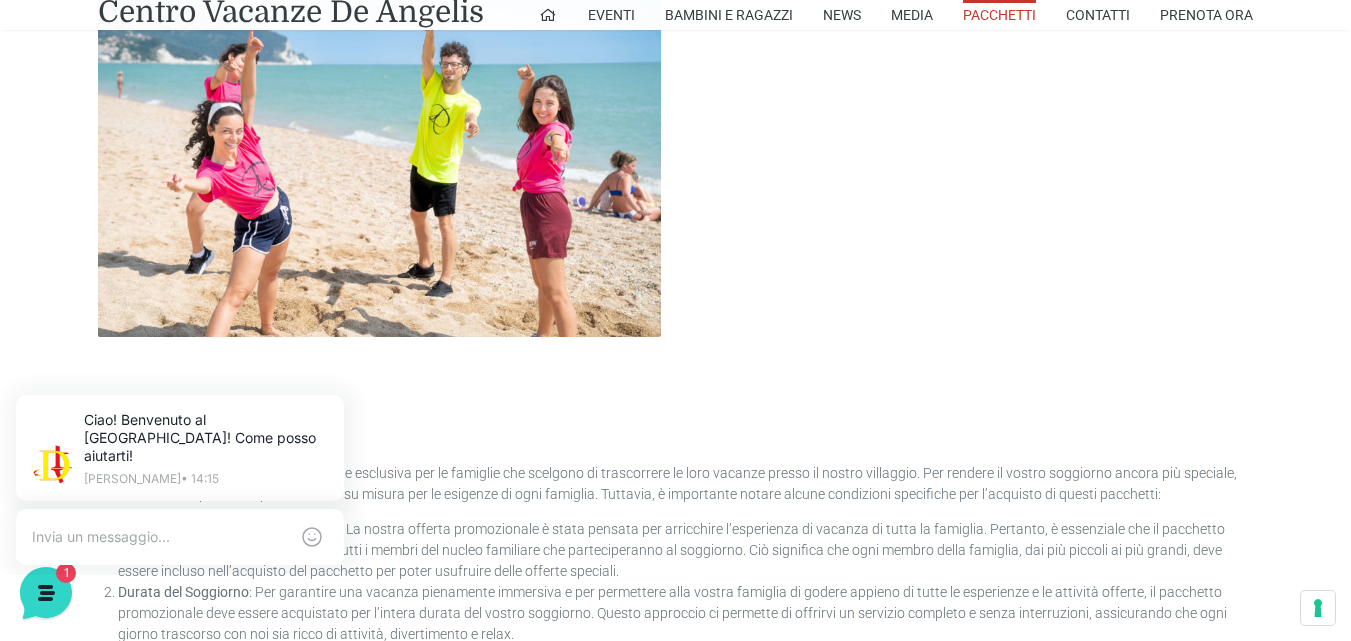 scroll, scrollTop: 4549, scrollLeft: 0, axis: vertical 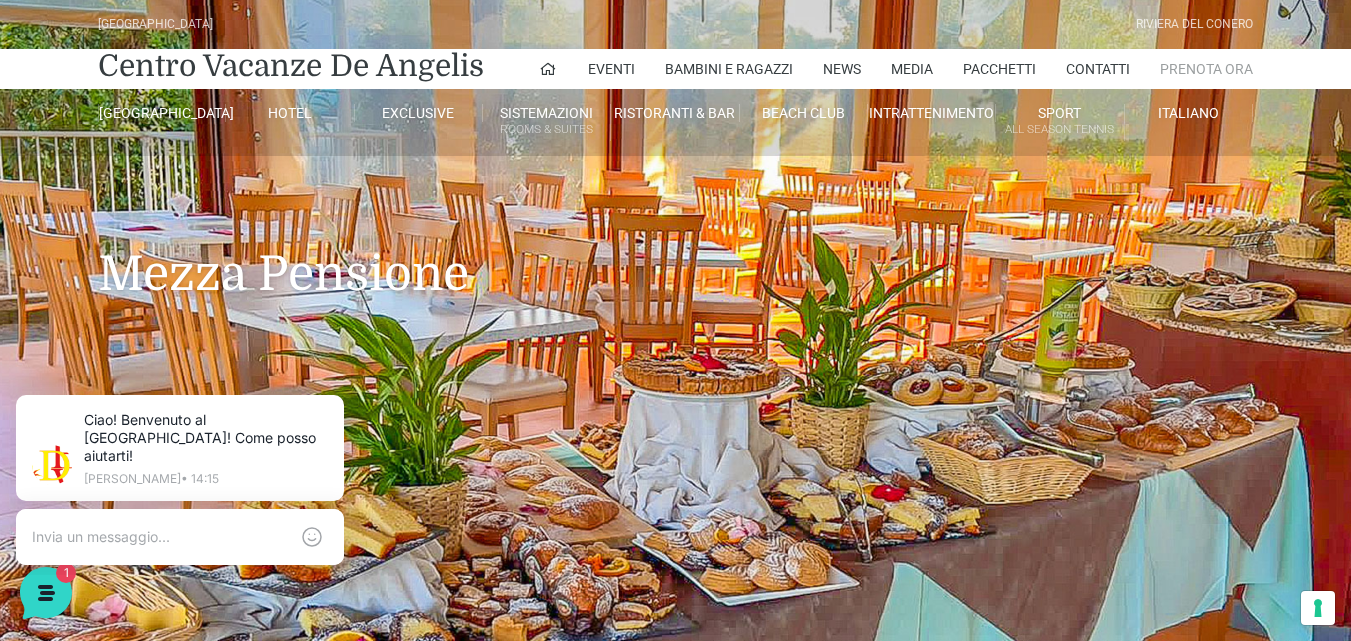 click on "Prenota Ora" at bounding box center [1206, 69] 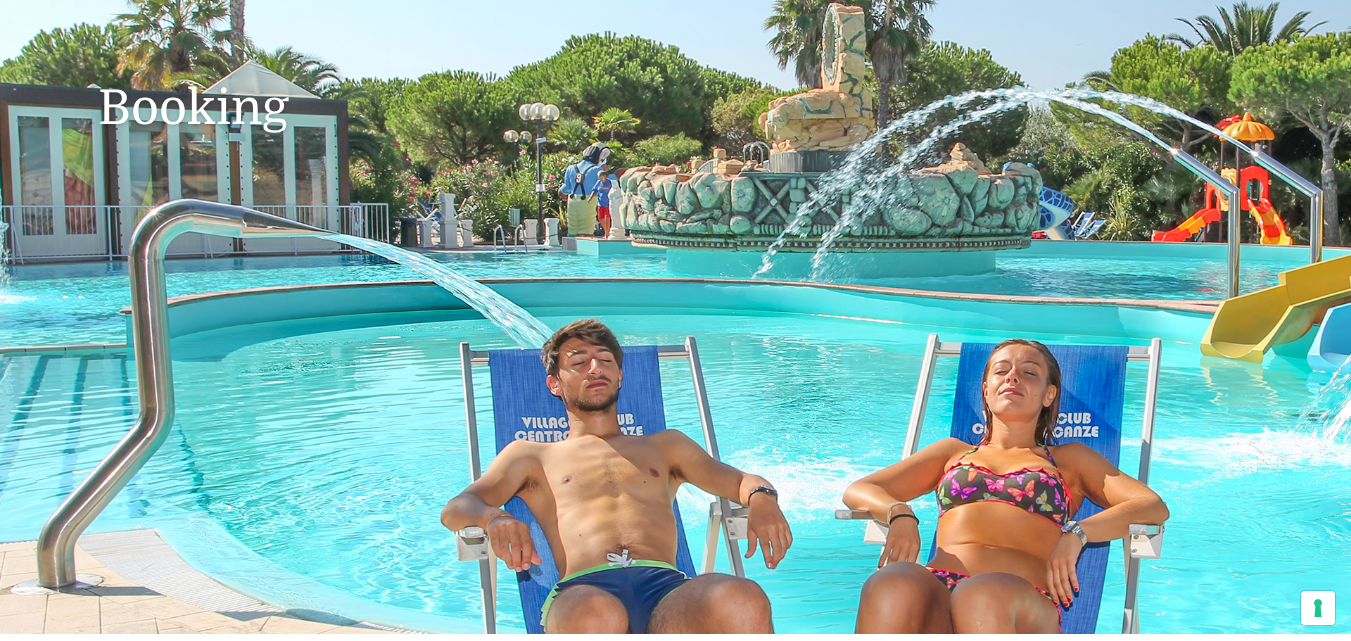 scroll, scrollTop: 200, scrollLeft: 0, axis: vertical 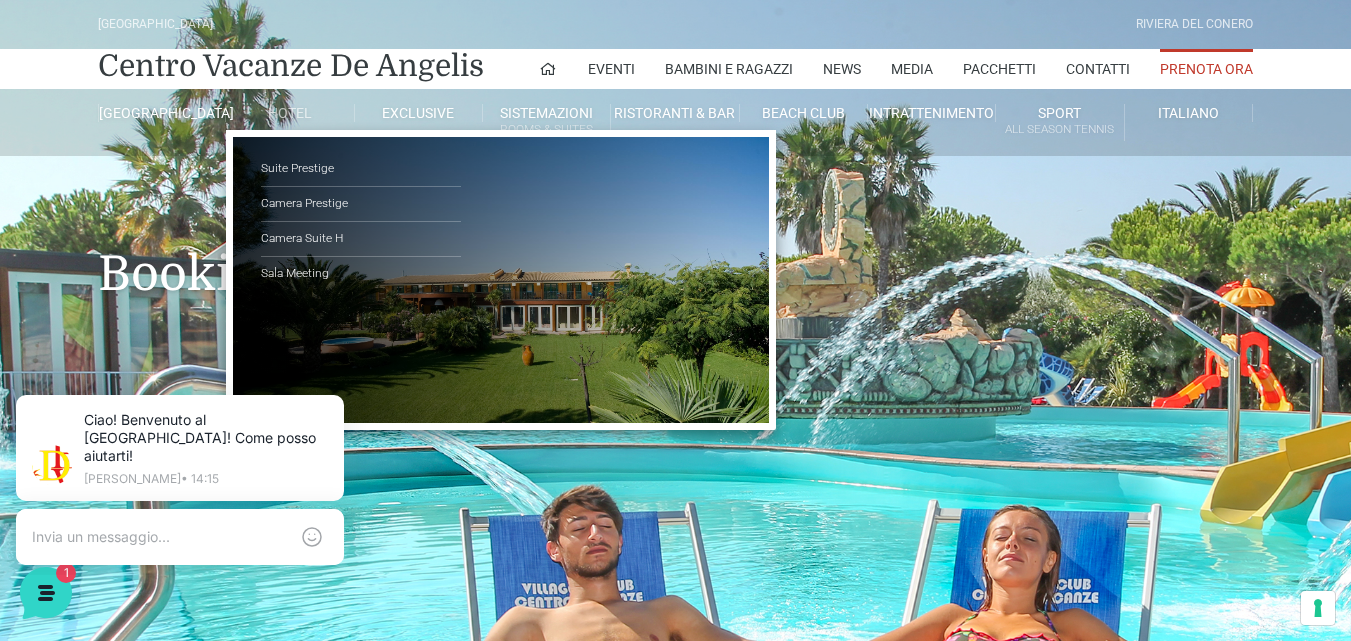 click on "Hotel" at bounding box center (290, 113) 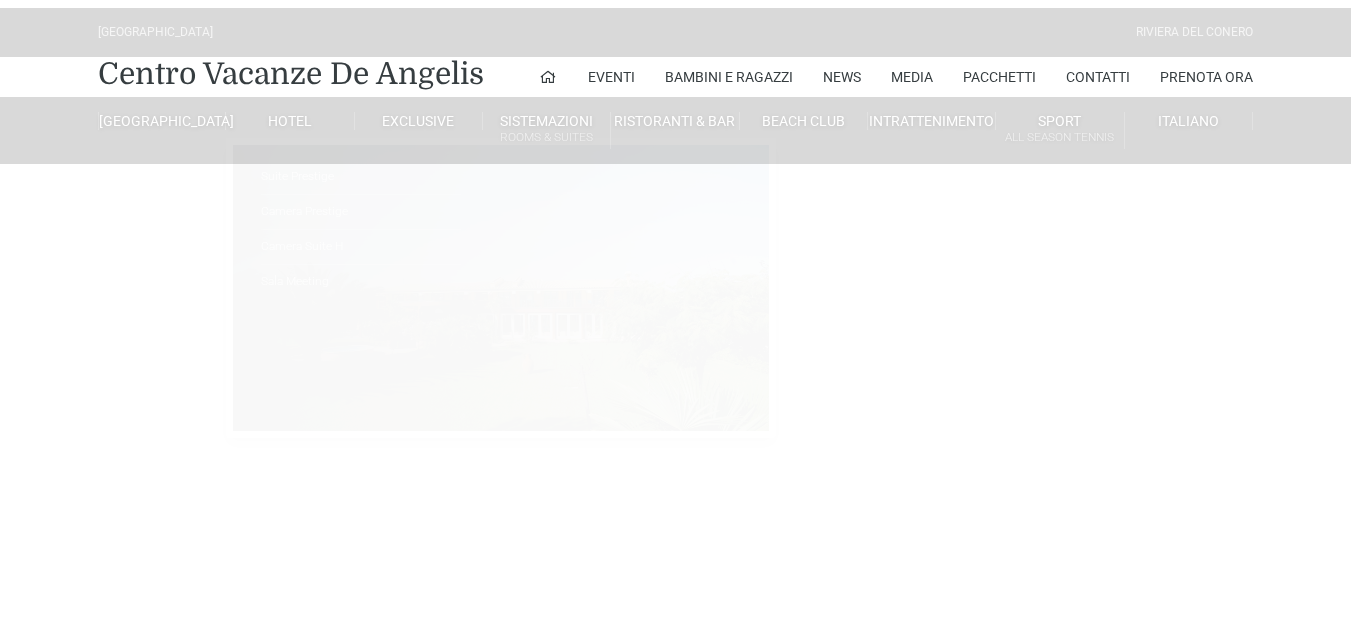 scroll, scrollTop: 0, scrollLeft: 0, axis: both 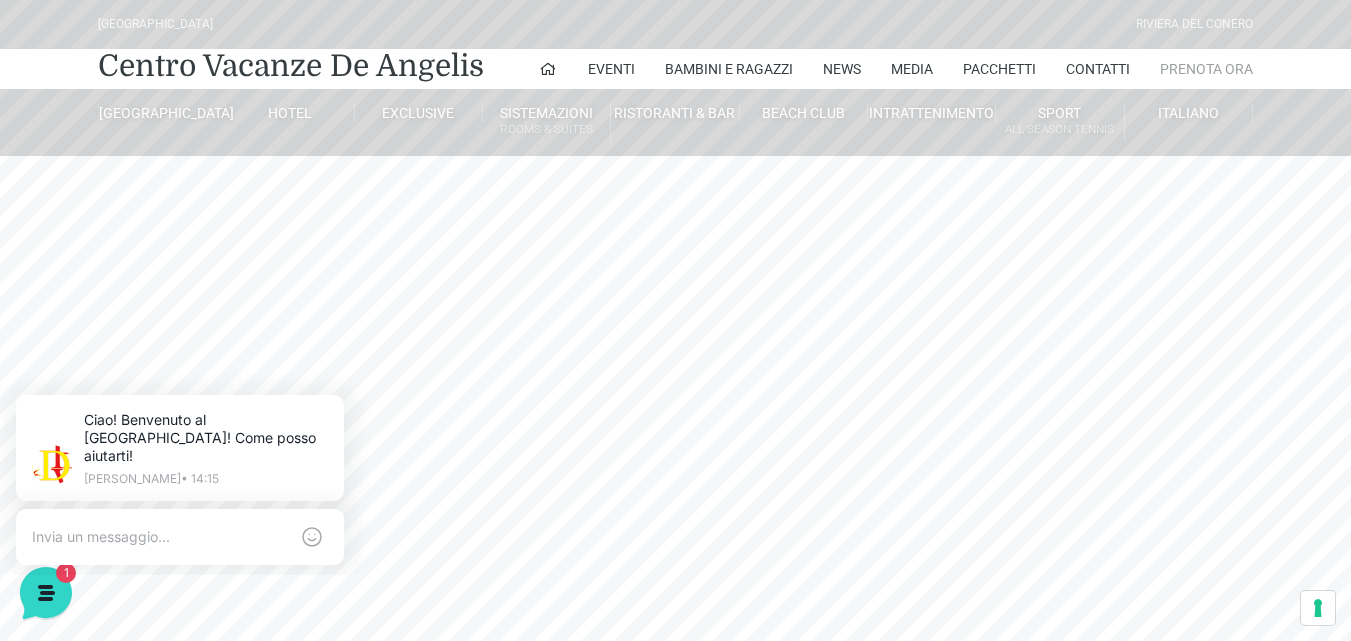 click on "Prenota Ora" at bounding box center [1206, 69] 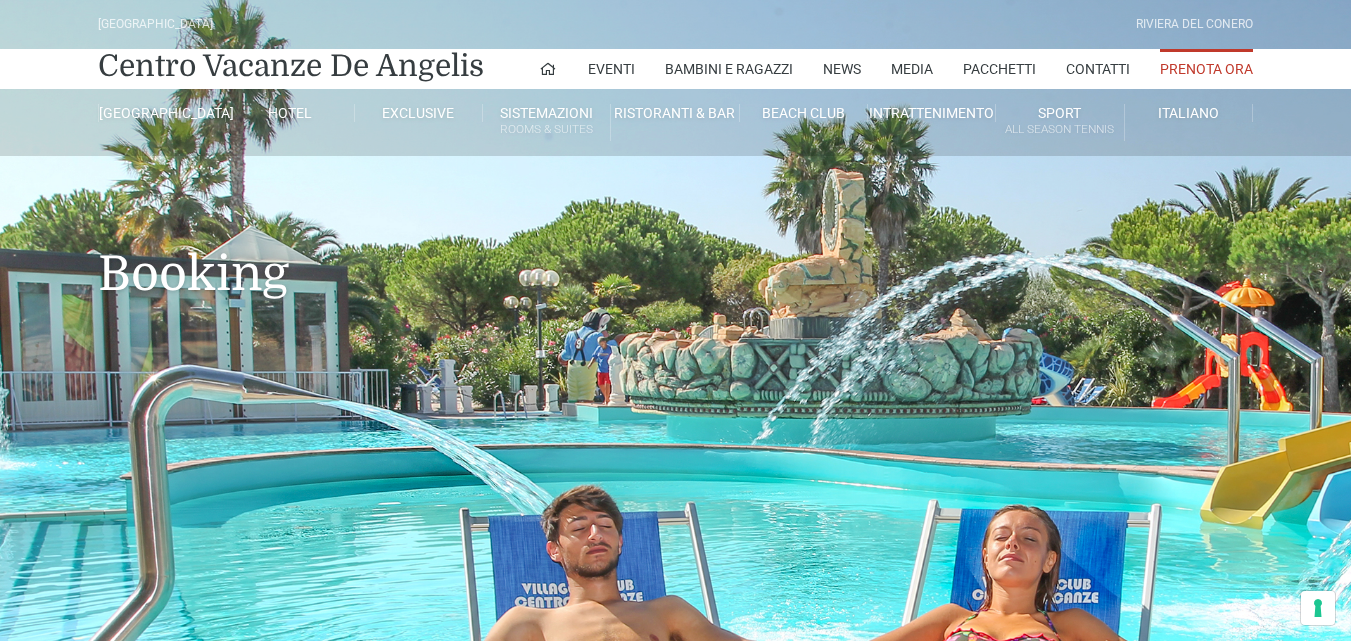 scroll, scrollTop: 0, scrollLeft: 0, axis: both 